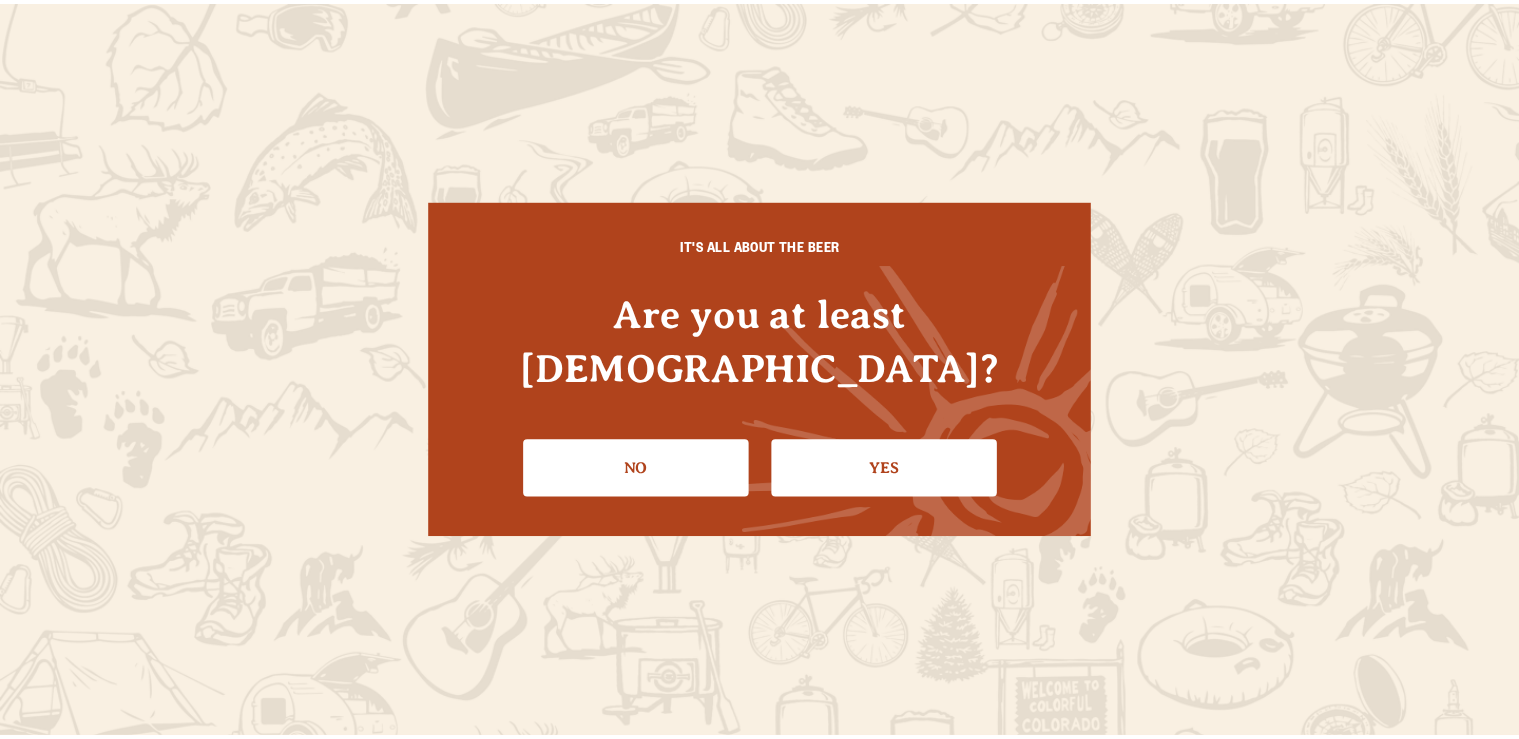 scroll, scrollTop: 0, scrollLeft: 0, axis: both 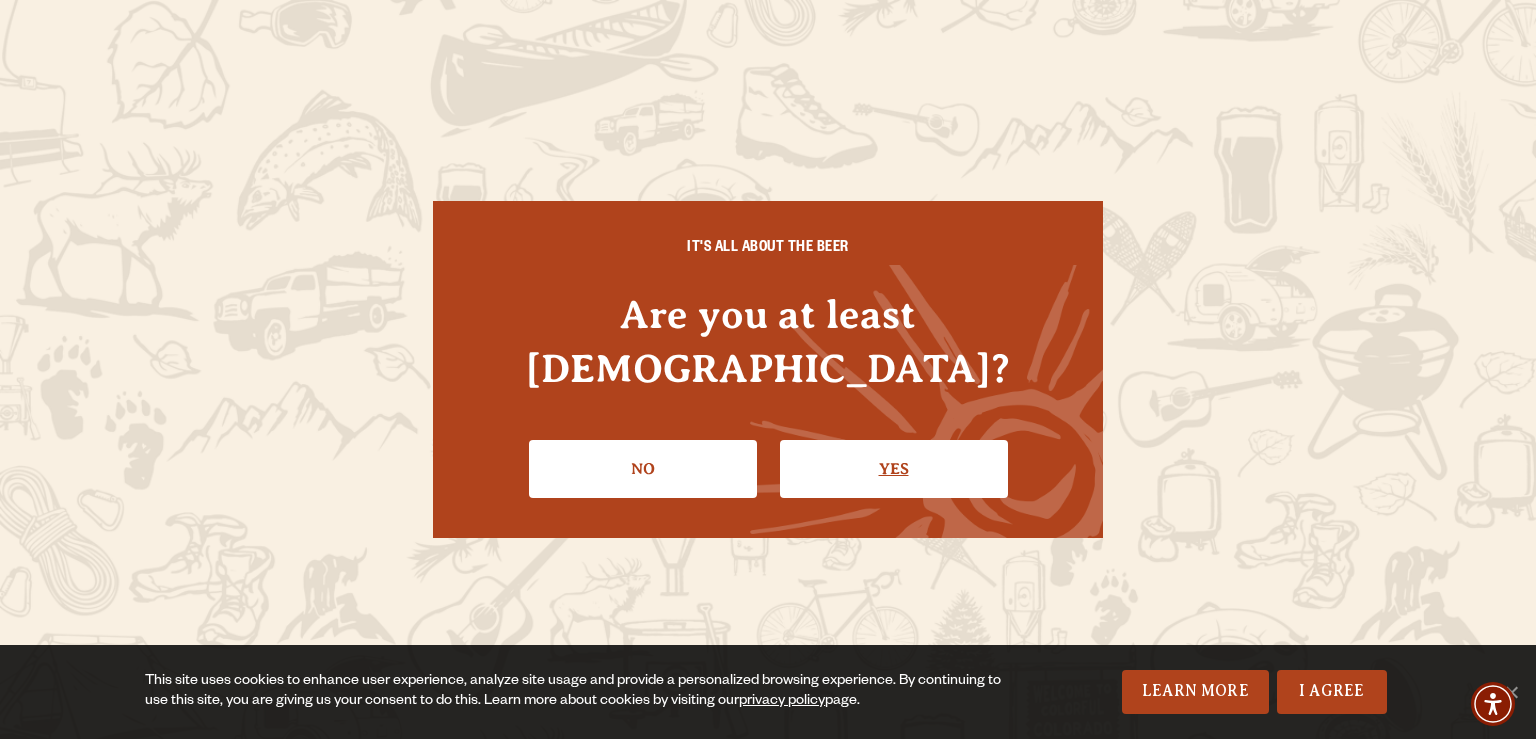 click on "Yes" at bounding box center (894, 469) 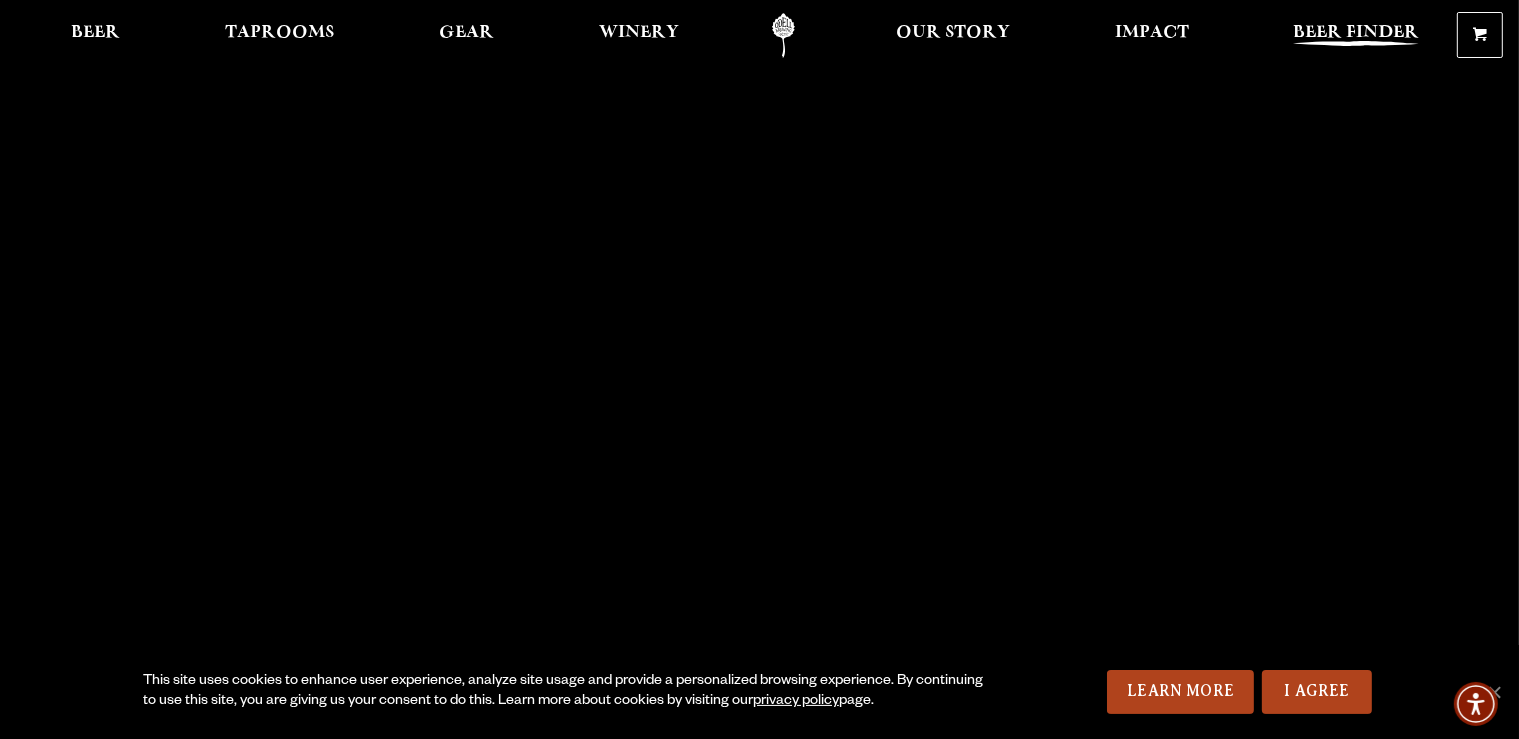 click on "Beer Finder" at bounding box center (1356, 33) 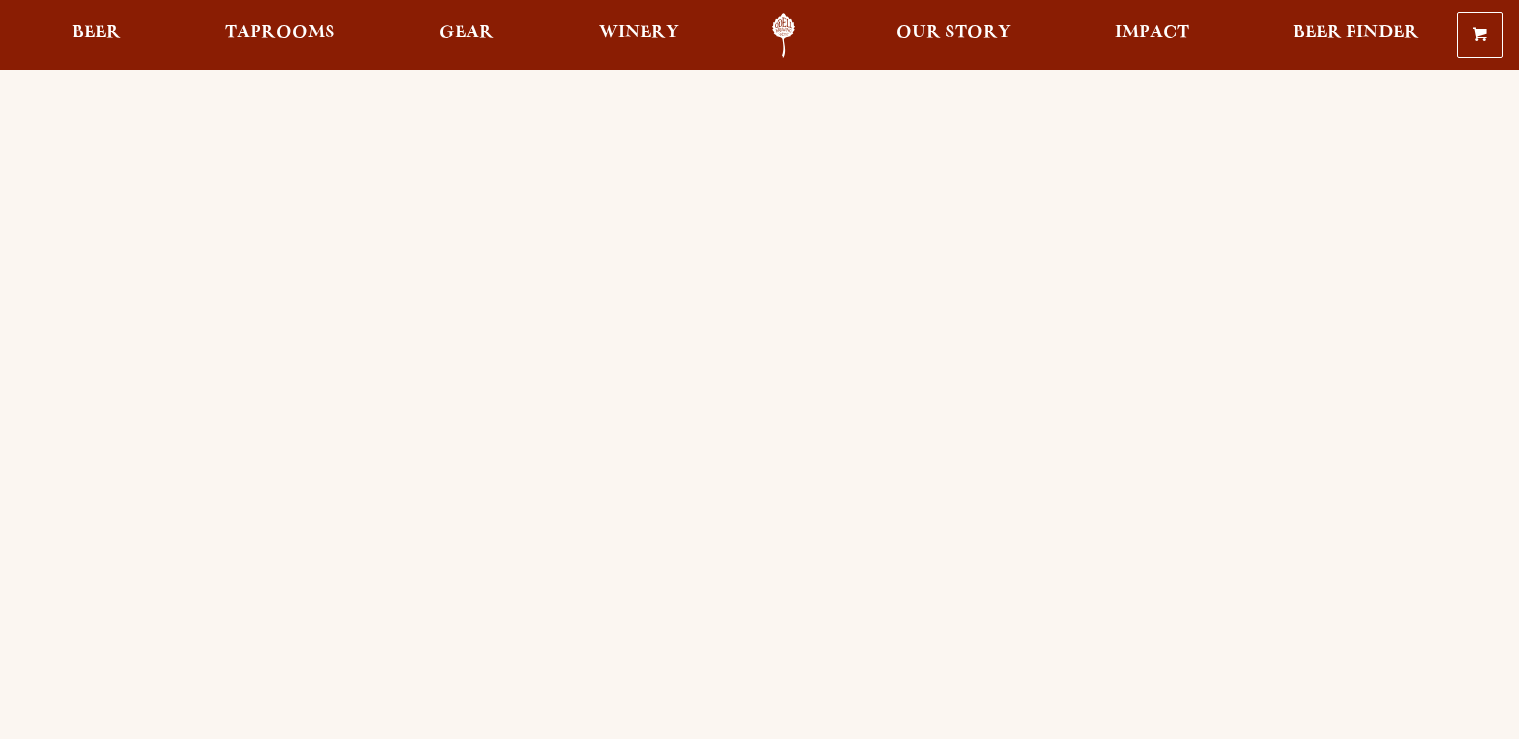 scroll, scrollTop: 0, scrollLeft: 0, axis: both 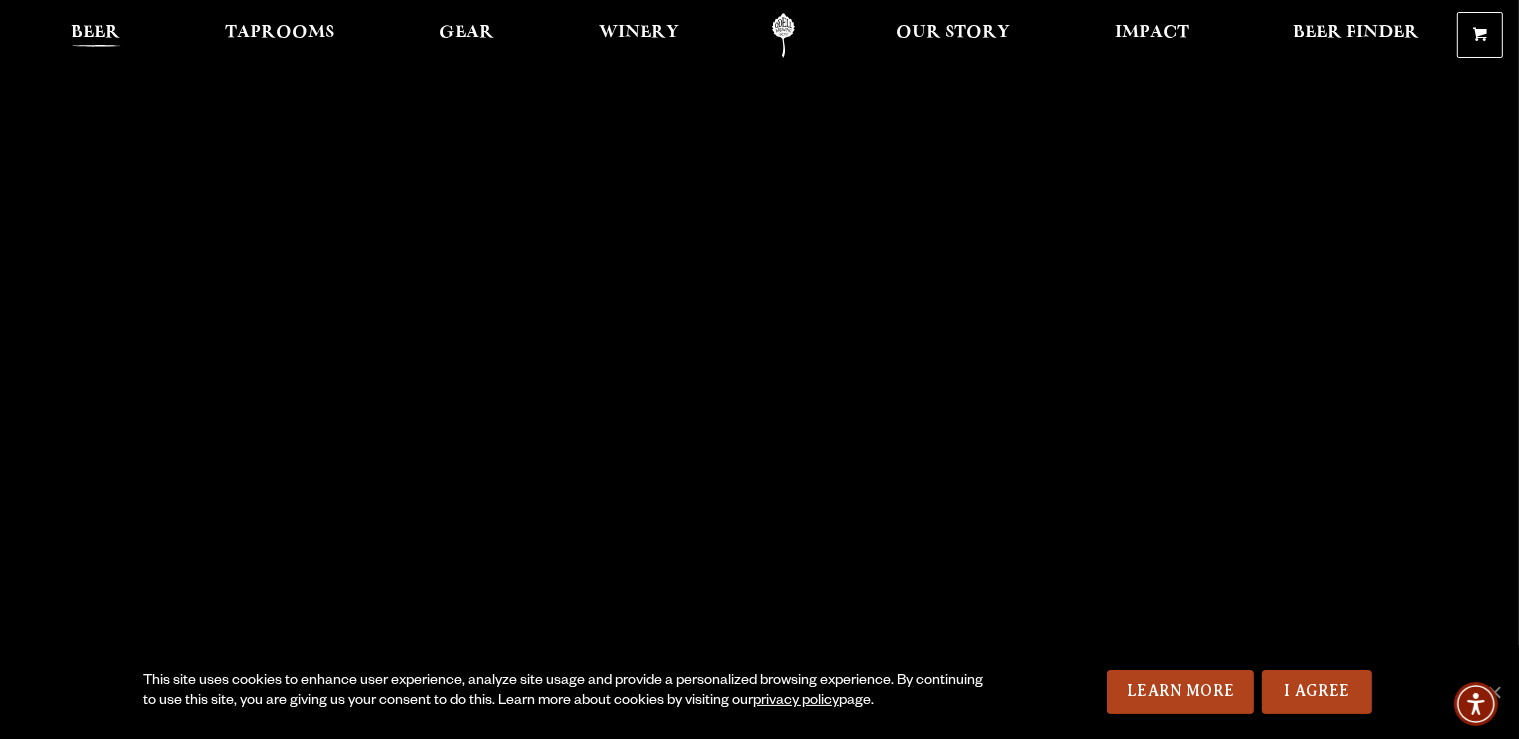 click on "Beer" at bounding box center [96, 33] 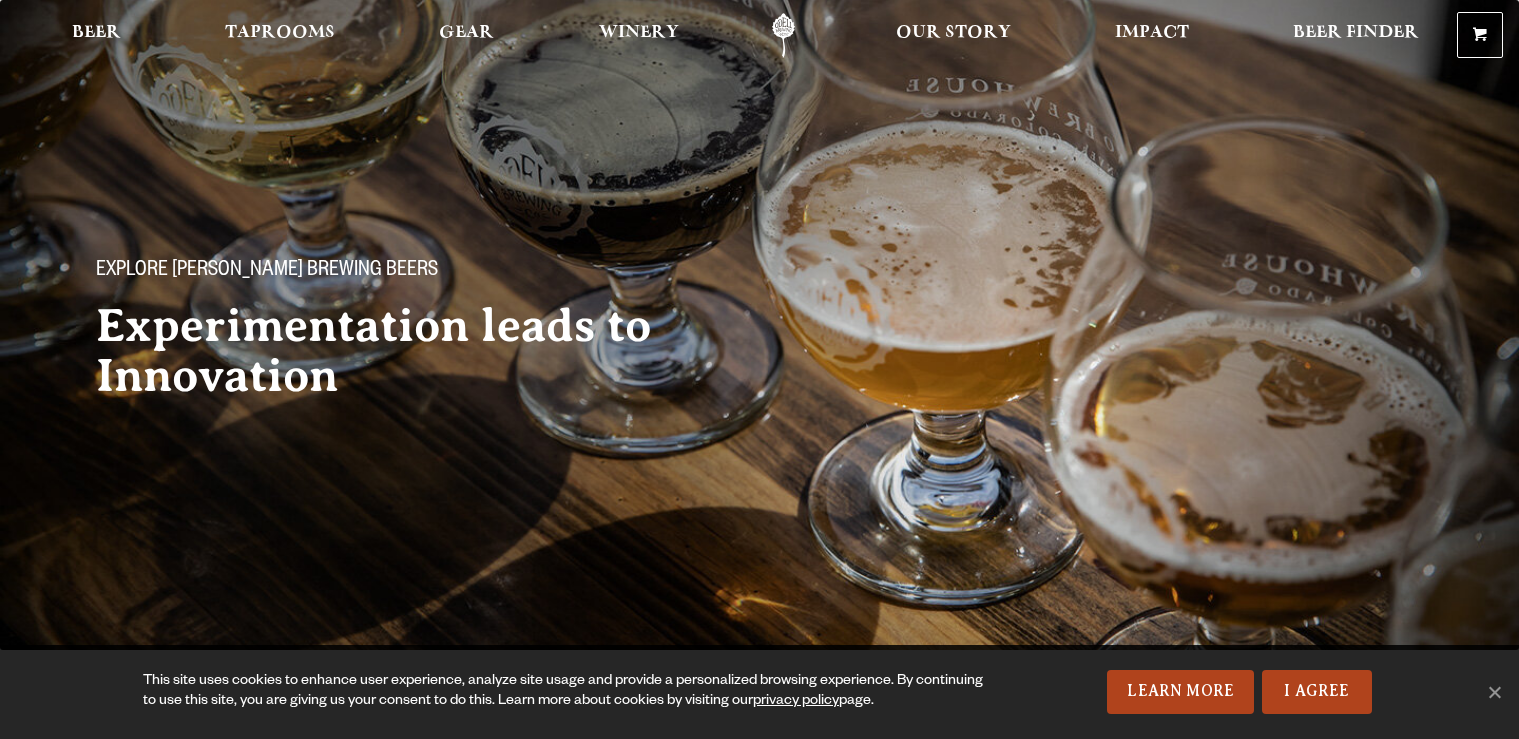 scroll, scrollTop: 0, scrollLeft: 0, axis: both 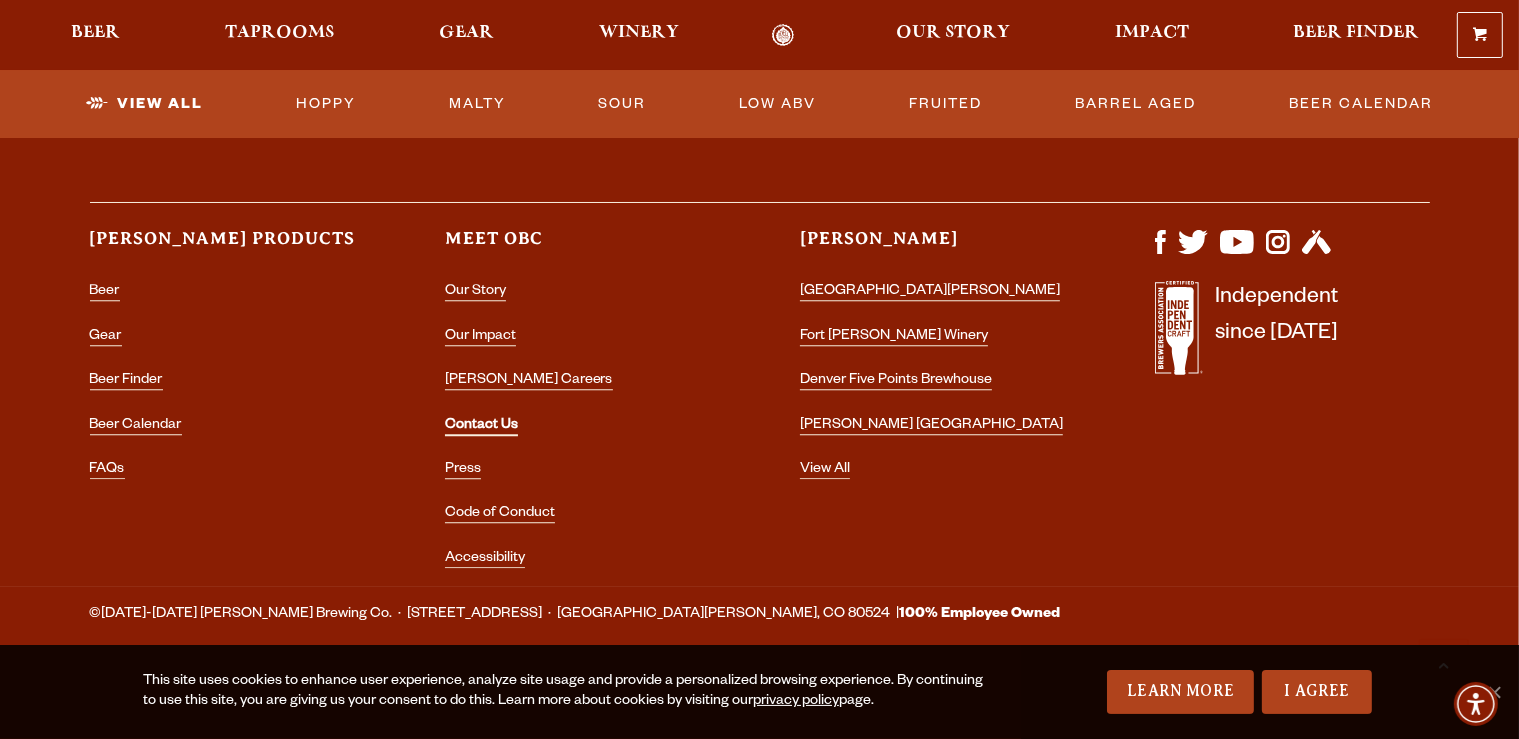 click on "Contact Us" at bounding box center [481, 427] 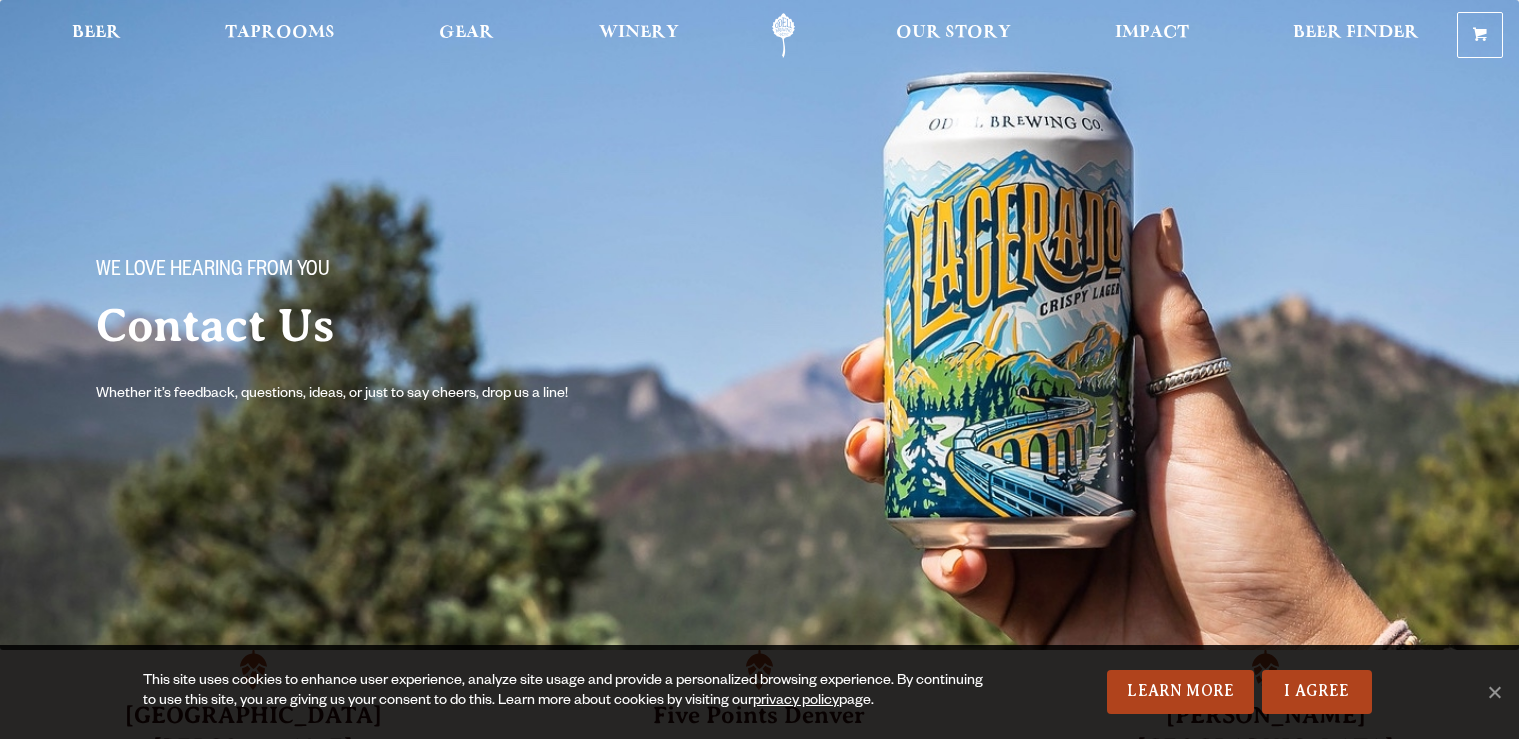 scroll, scrollTop: 0, scrollLeft: 0, axis: both 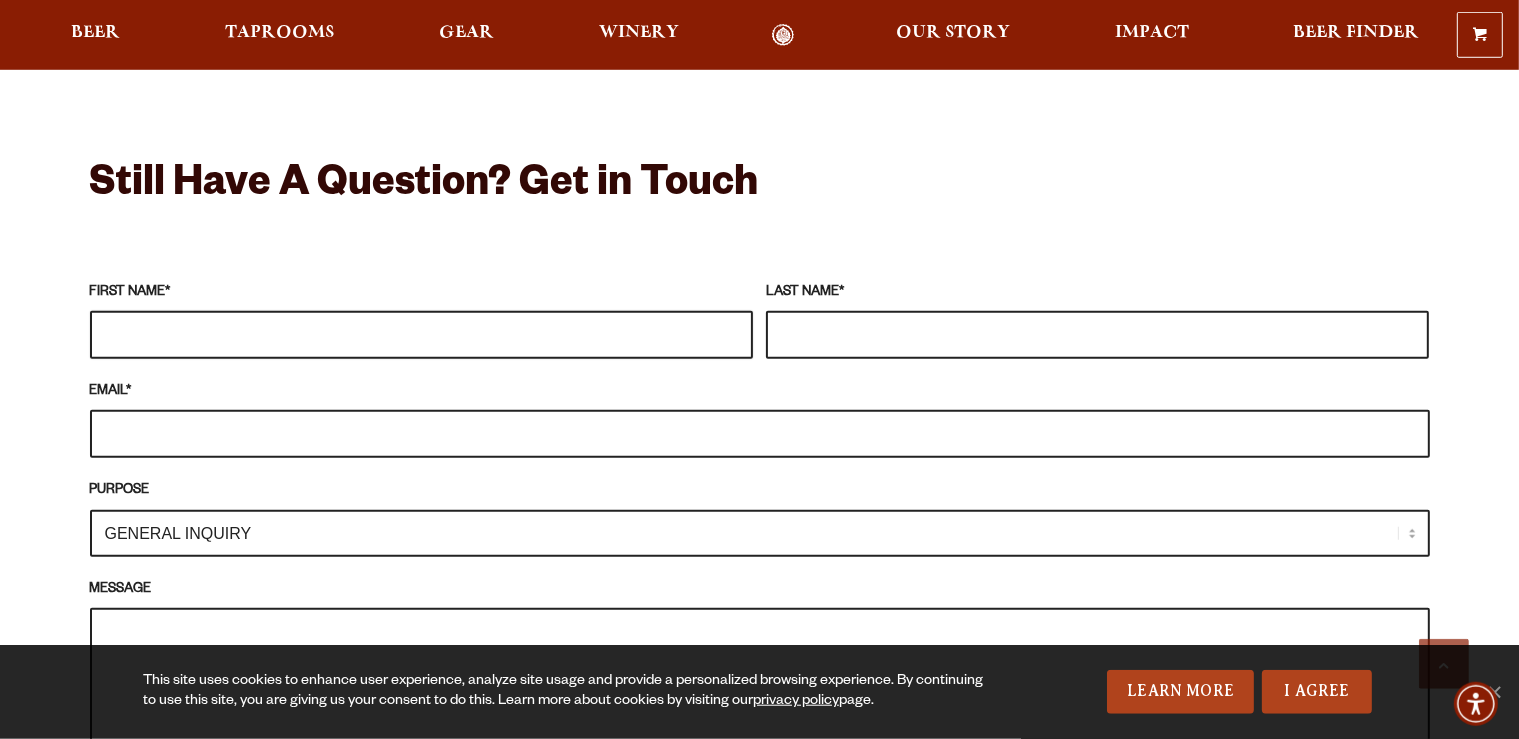 click on "FIRST NAME  *" at bounding box center (421, 335) 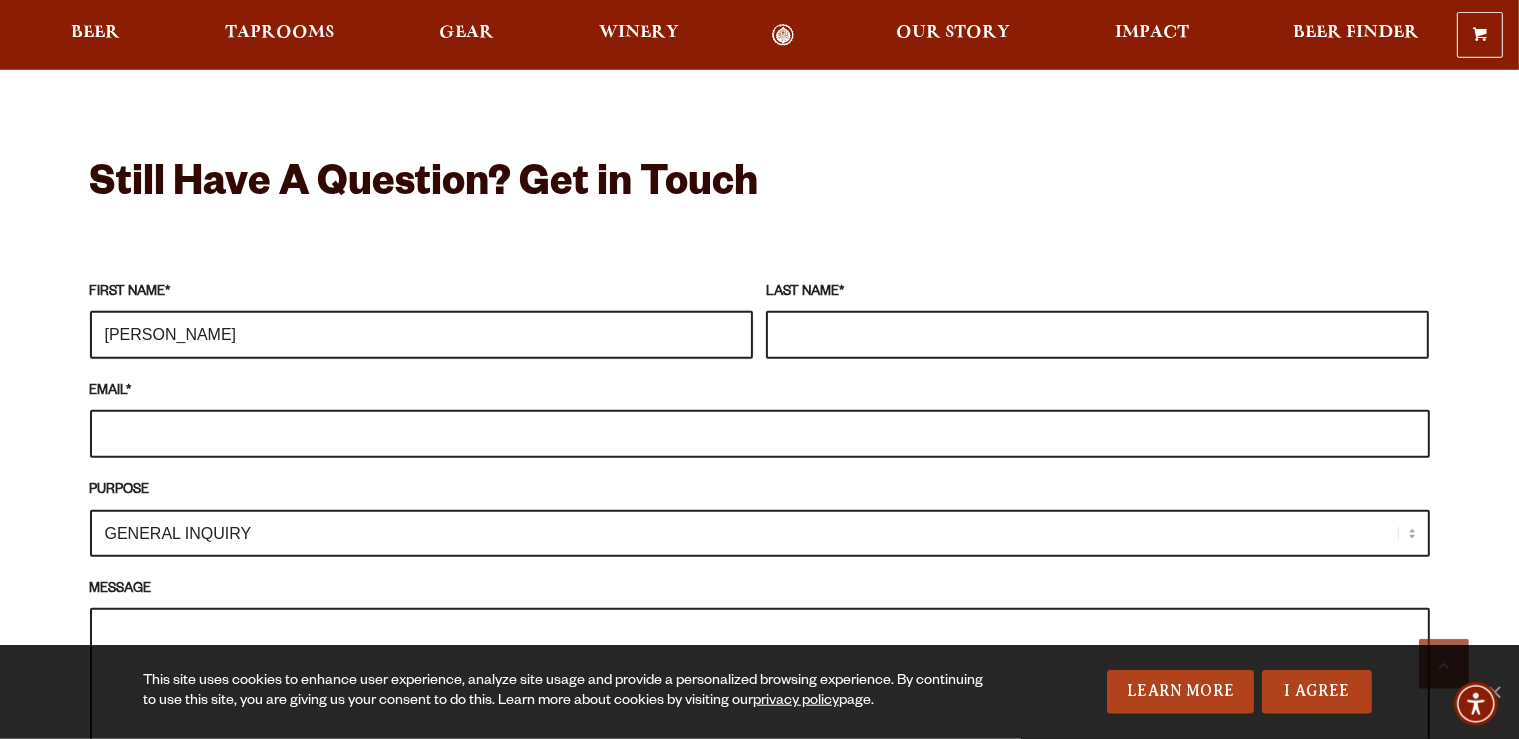 type on "Sandra" 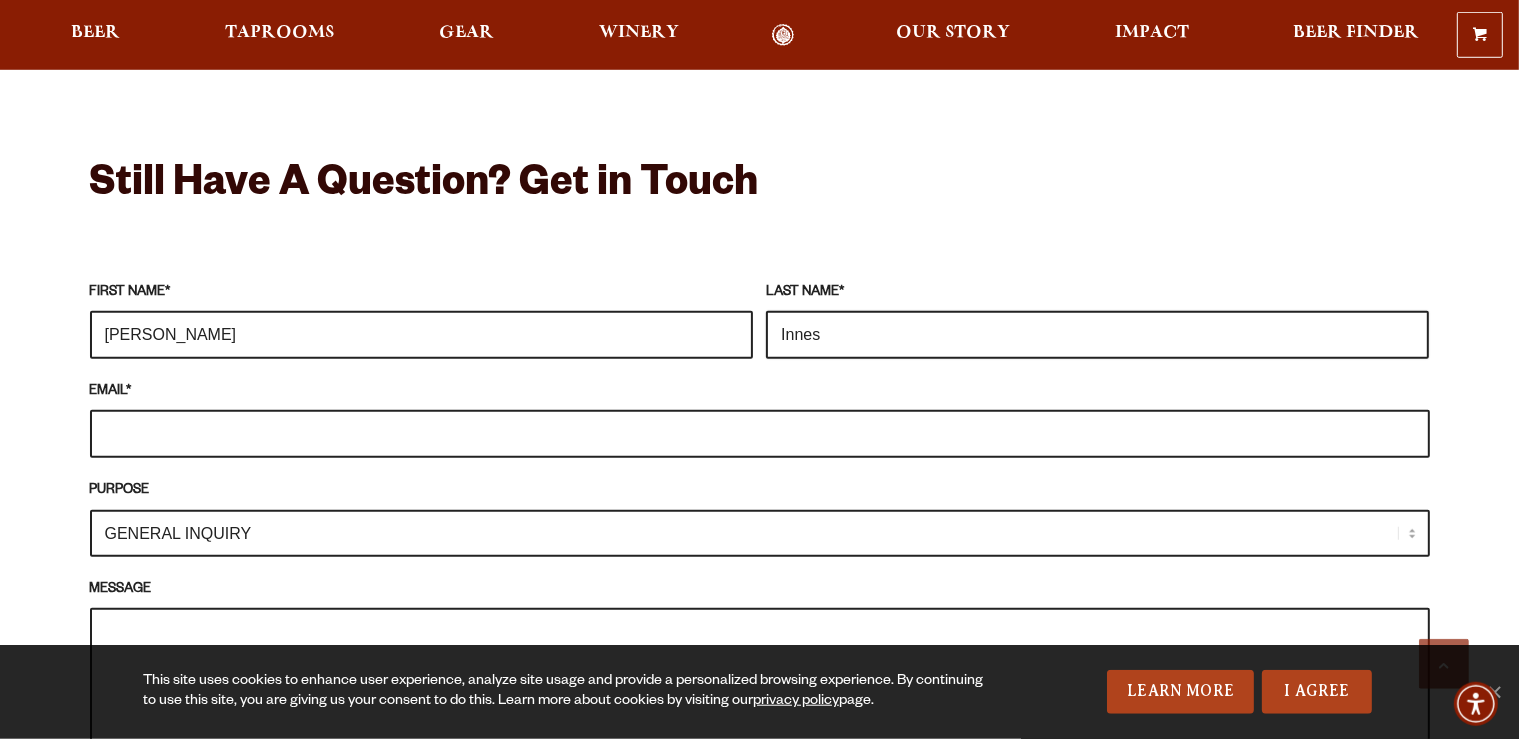 type on "Innes" 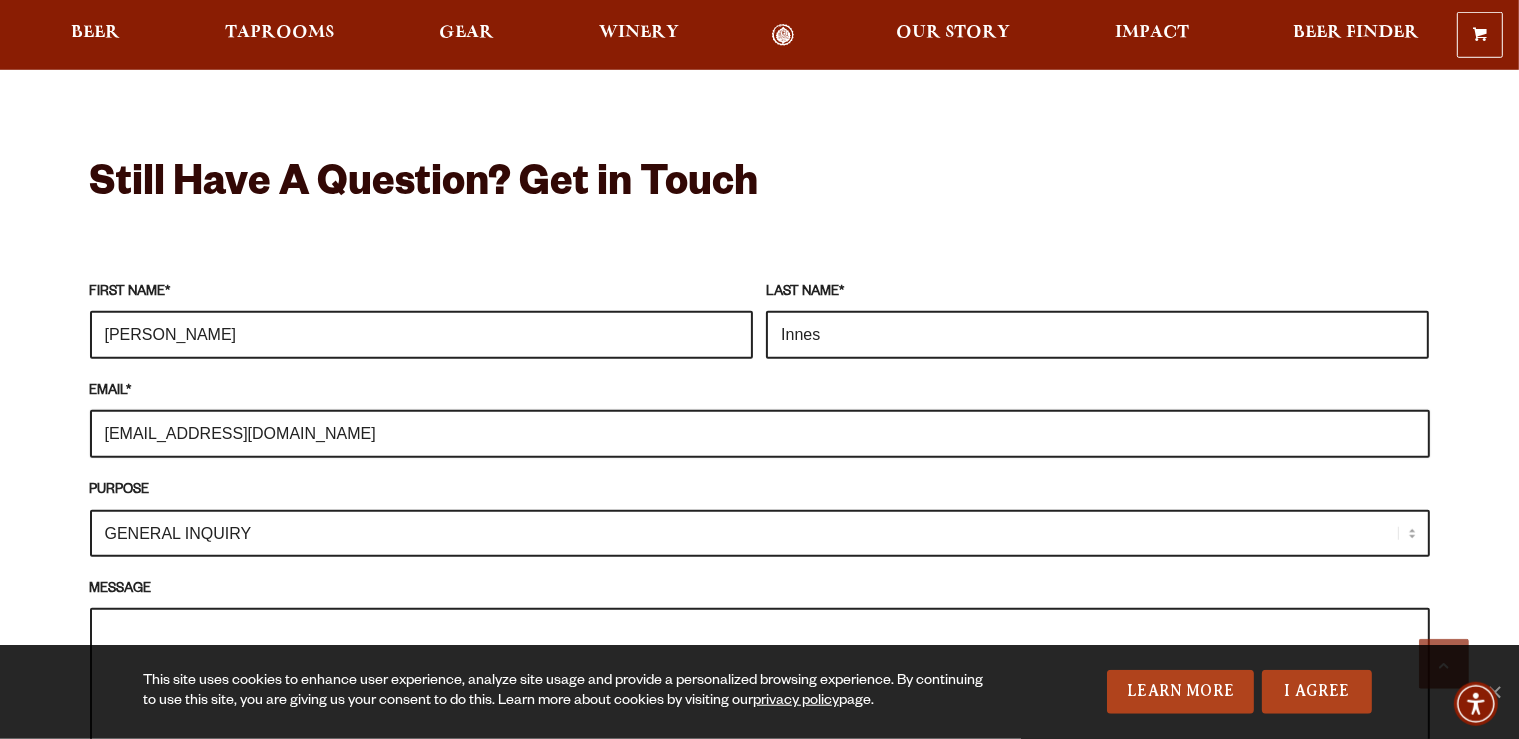 type on "innessent1@gmail.com" 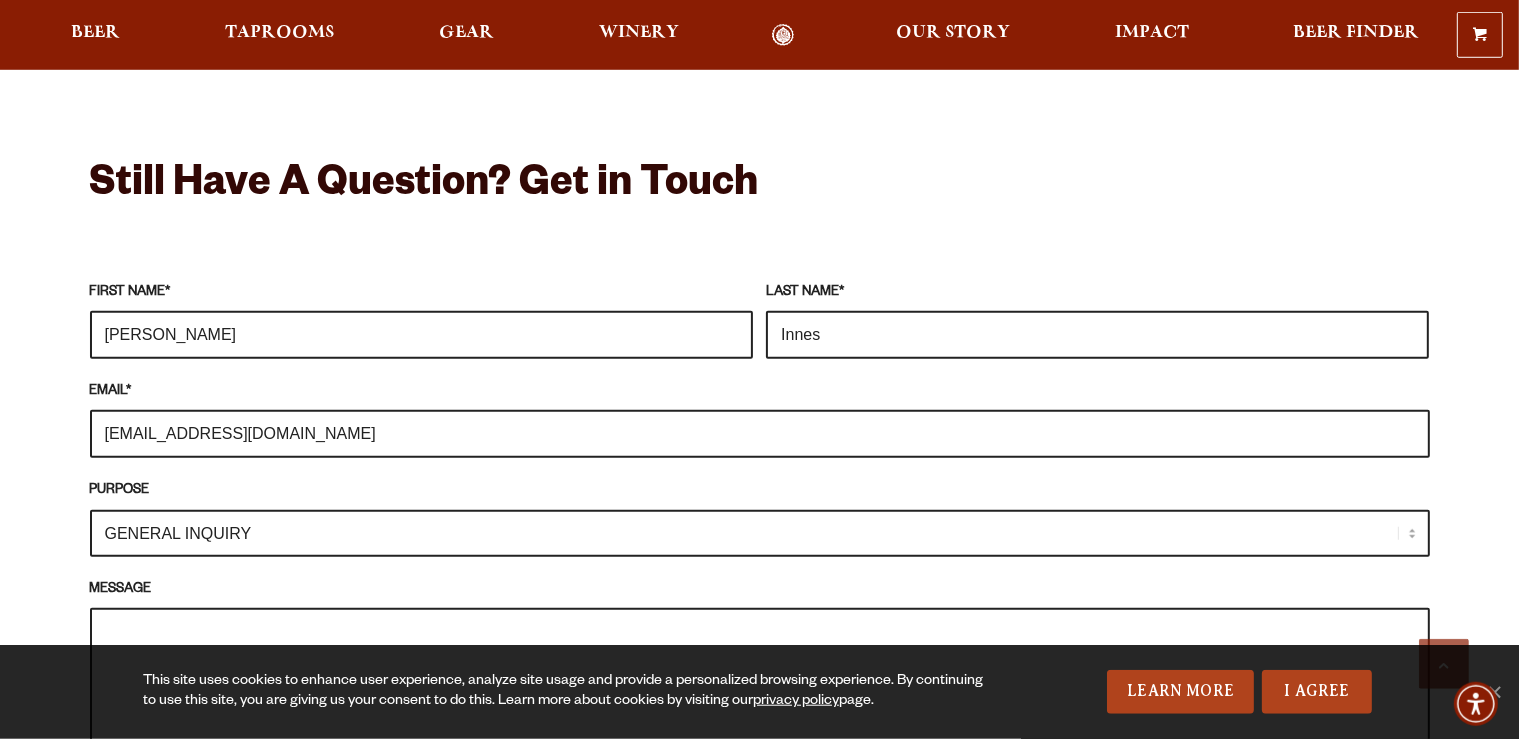 click on "GENERAL INQUIRY TAPROOM / BREWERY WINERY BOOK A TOUR MEDIA INQUIRY GEAR SHOP ODELL CAREERS / JOBS DISTRIBUTOR / ACCOUNT INQUIRY VOLUNTEERING" at bounding box center (760, 533) 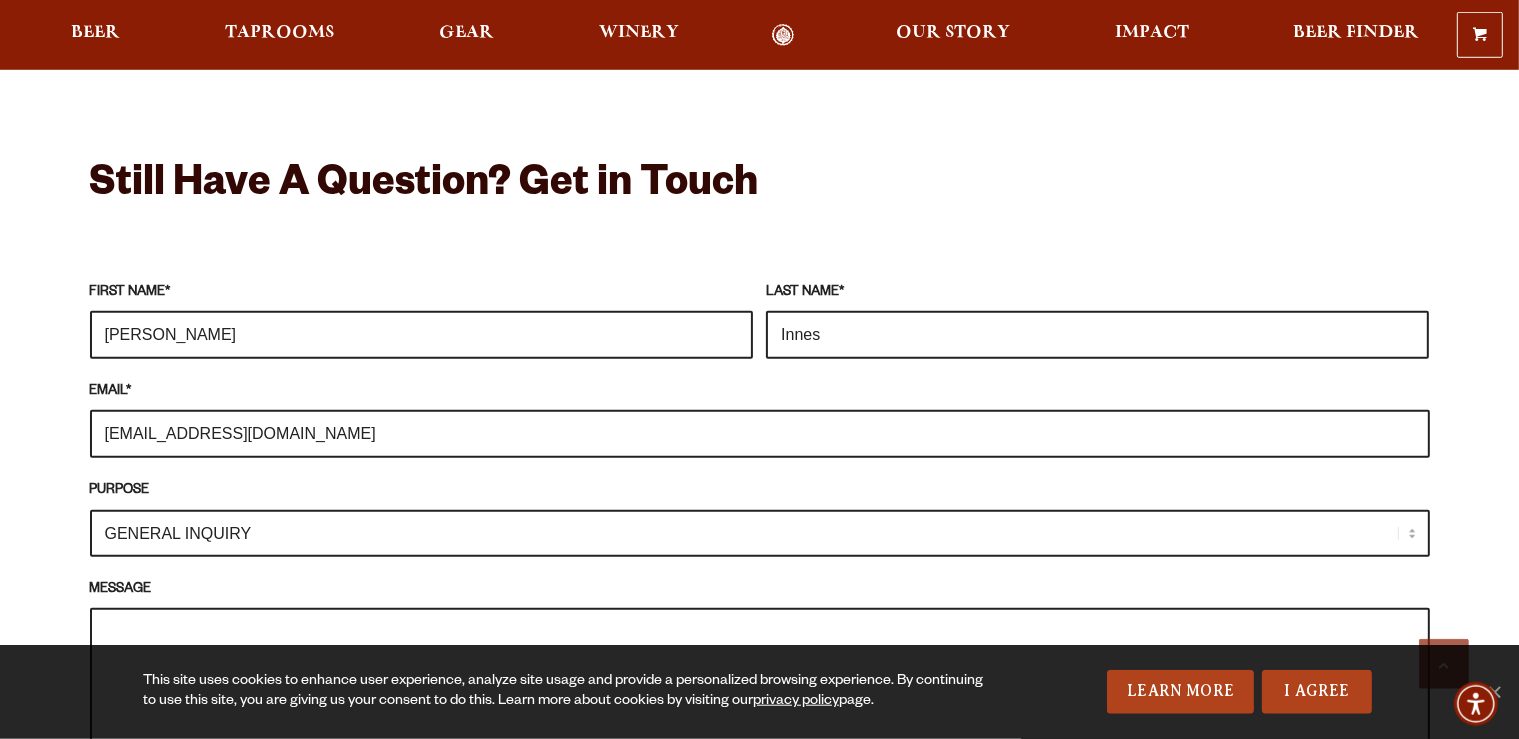 click on "GENERAL INQUIRY TAPROOM / BREWERY WINERY BOOK A TOUR MEDIA INQUIRY GEAR SHOP ODELL CAREERS / JOBS DISTRIBUTOR / ACCOUNT INQUIRY VOLUNTEERING" at bounding box center [760, 533] 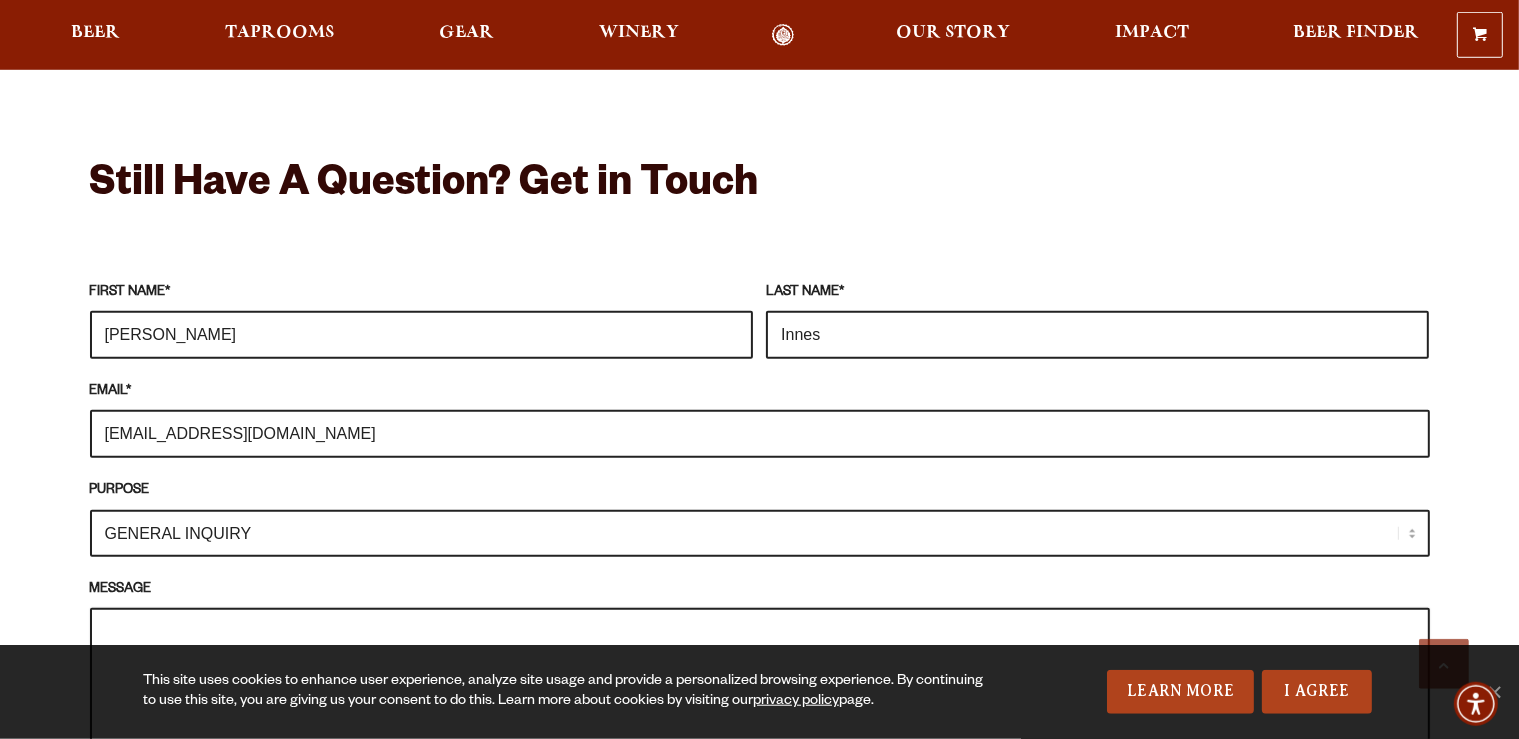 click on "MESSAGE" at bounding box center (760, 707) 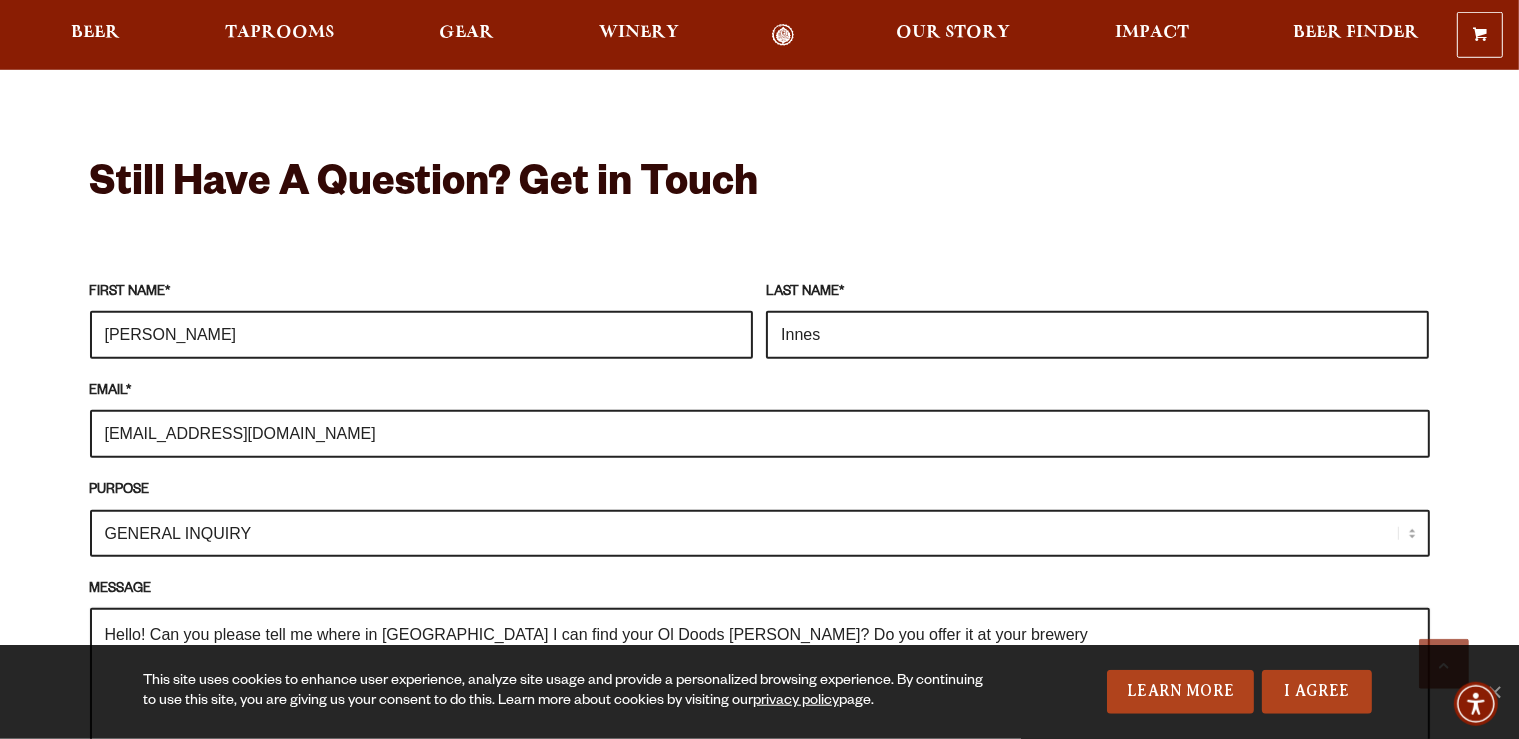click on "Hello! Can you please tell me where in Larimer County I can find your Ol Doods stout? Do you offer it at your brewery" at bounding box center (760, 707) 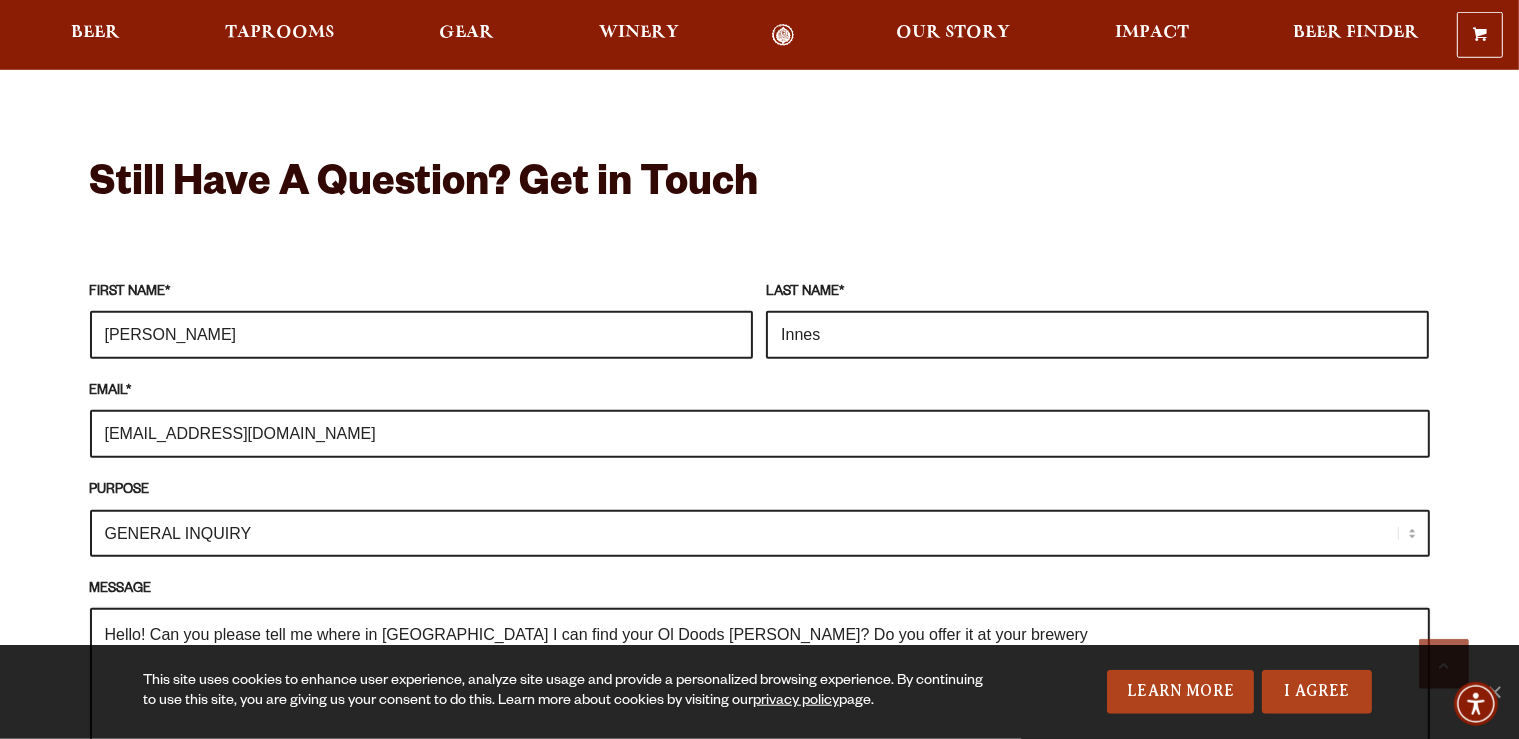 click on "Hello! Can you please tell me where in Larimer County I can find your Ol Doods stout? Do you offer it at your brewery" at bounding box center (760, 707) 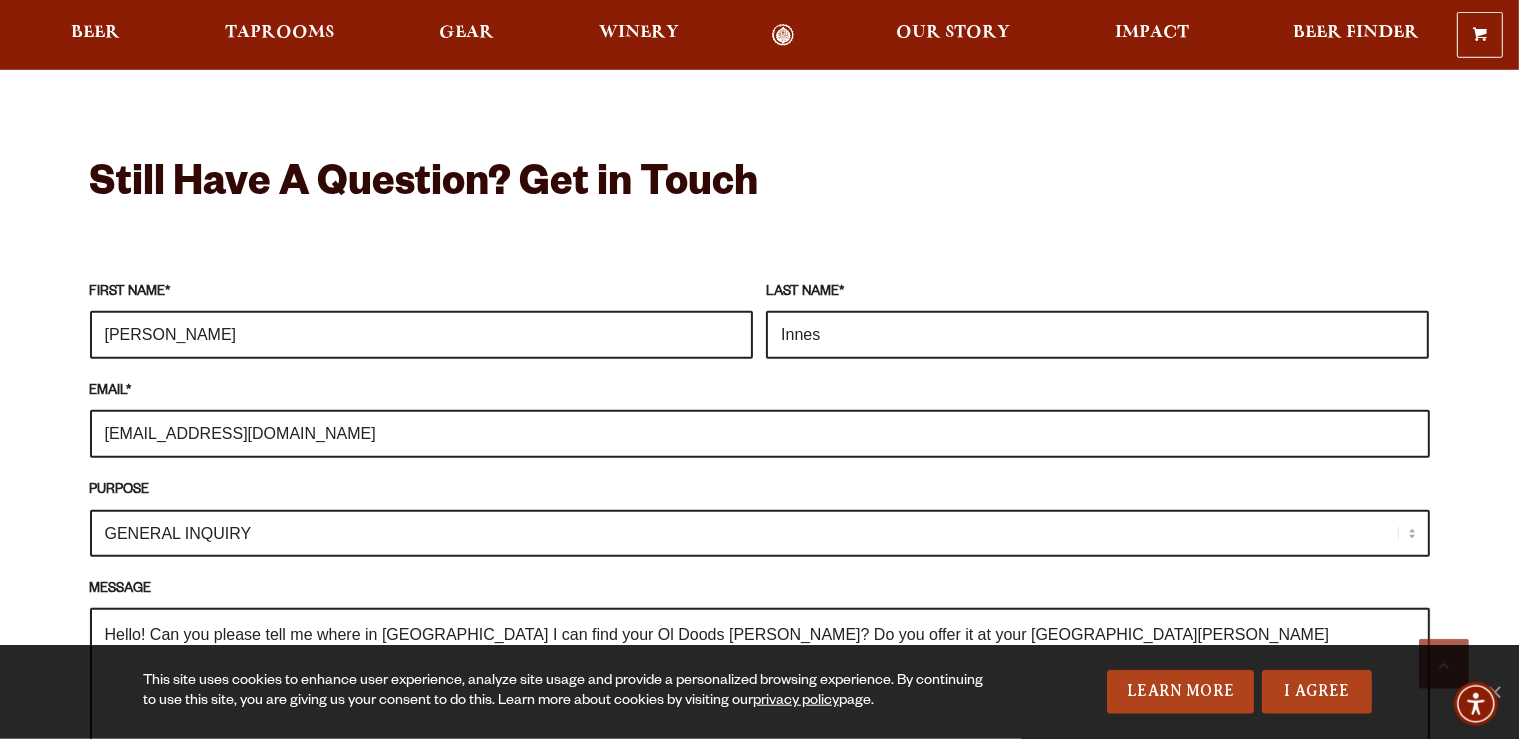 click on "Hello! Can you please tell me where in Larimer County I can find your Ol Doods stout? Do you offer it at your Fort Collins brewery" at bounding box center (760, 707) 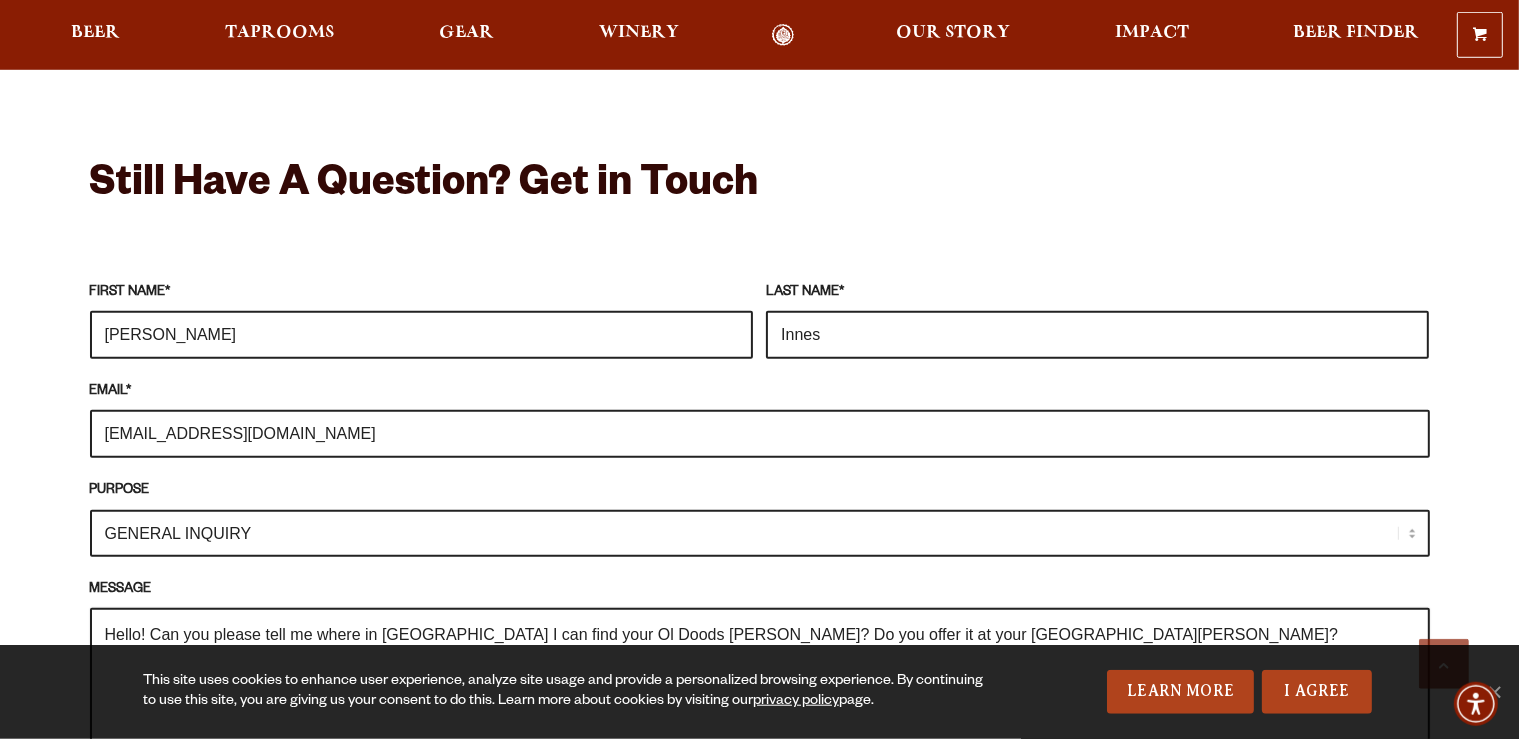 click on "Hello! Can you please tell me where in Larimer County I can find your Ol Doods stout? Do you offer it at your Fort Collins brewery?" at bounding box center (760, 707) 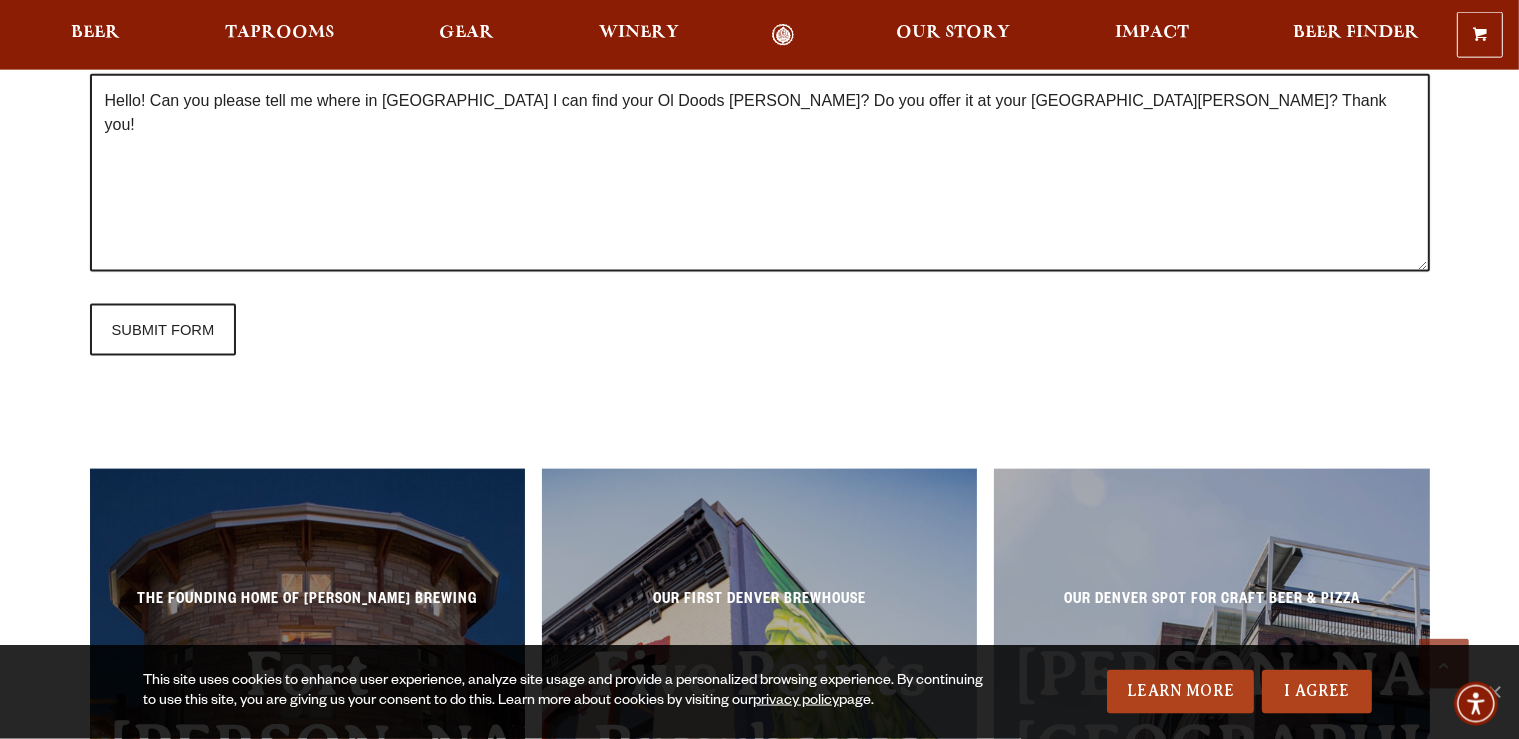 scroll, scrollTop: 2244, scrollLeft: 0, axis: vertical 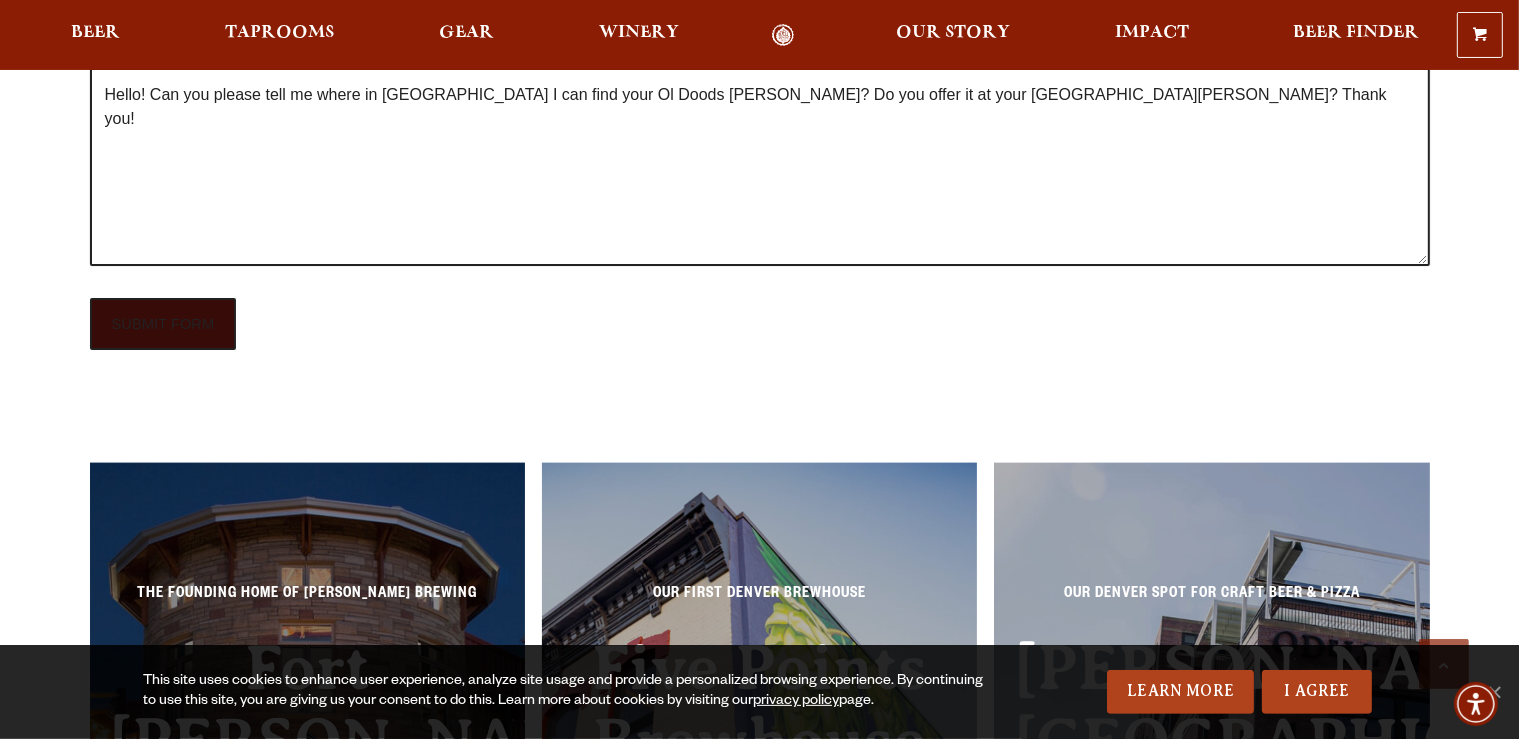type on "Hello! Can you please tell me where in Larimer County I can find your Ol Doods stout? Do you offer it at your Fort Collins brewery? Thank you!" 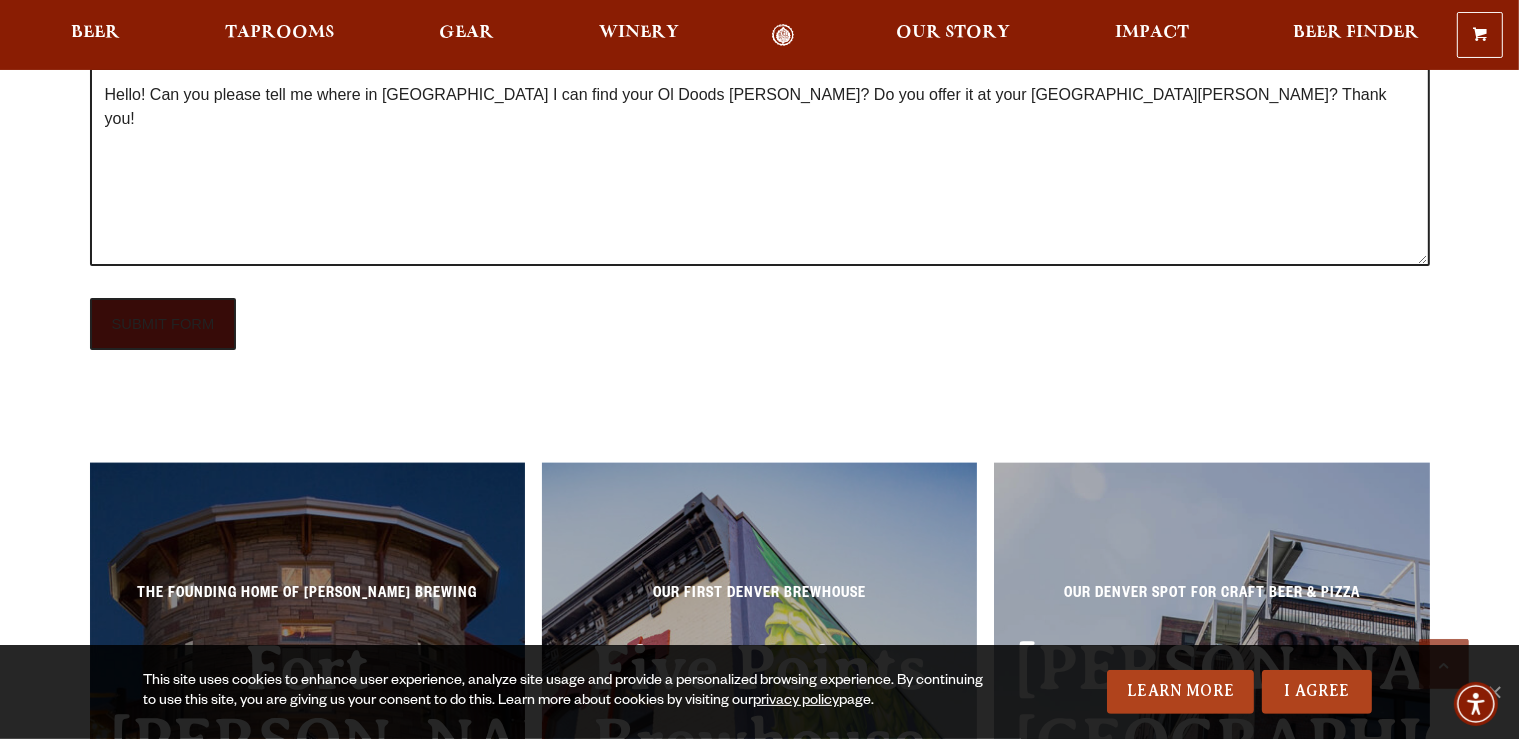click on "SUBMIT FORM" at bounding box center [163, 324] 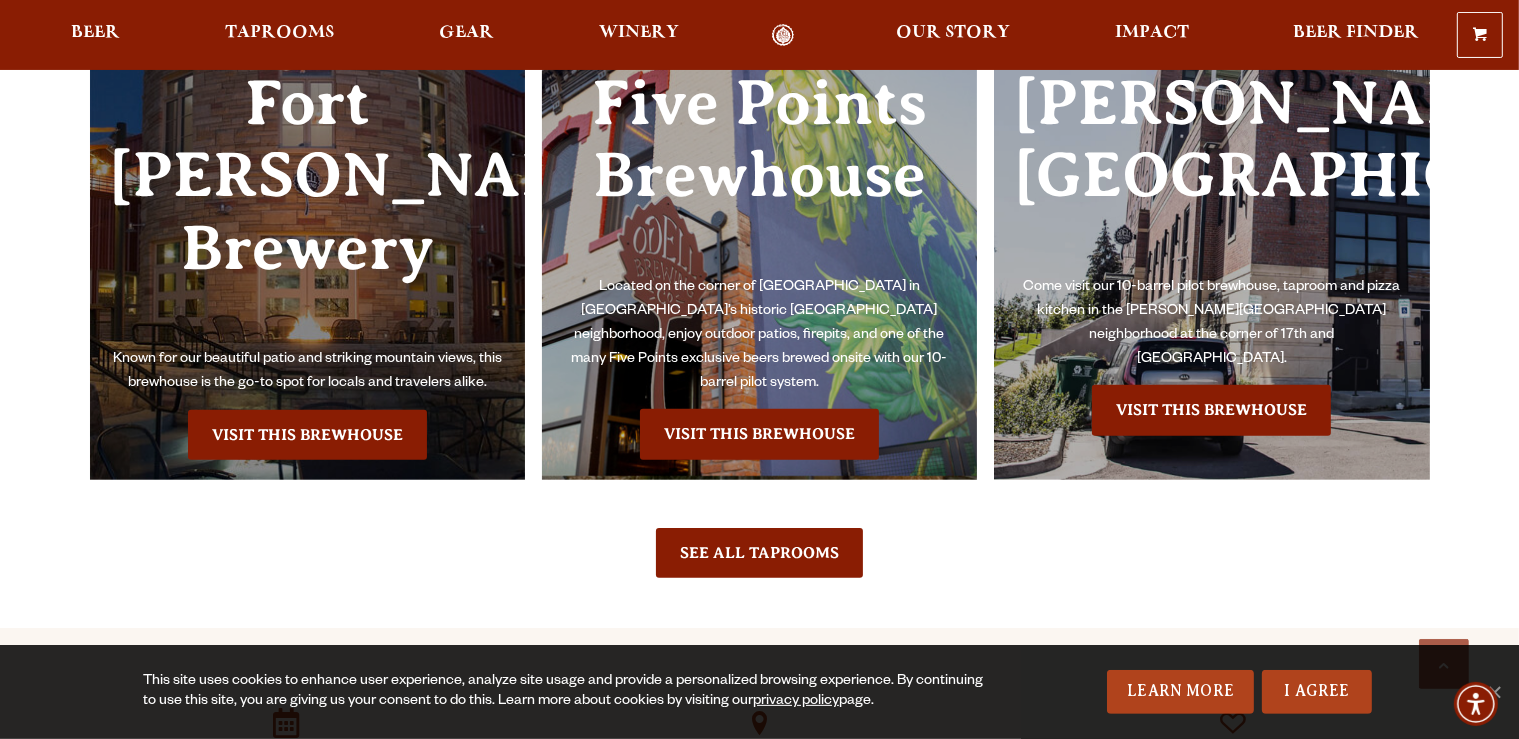 scroll, scrollTop: 2243, scrollLeft: 0, axis: vertical 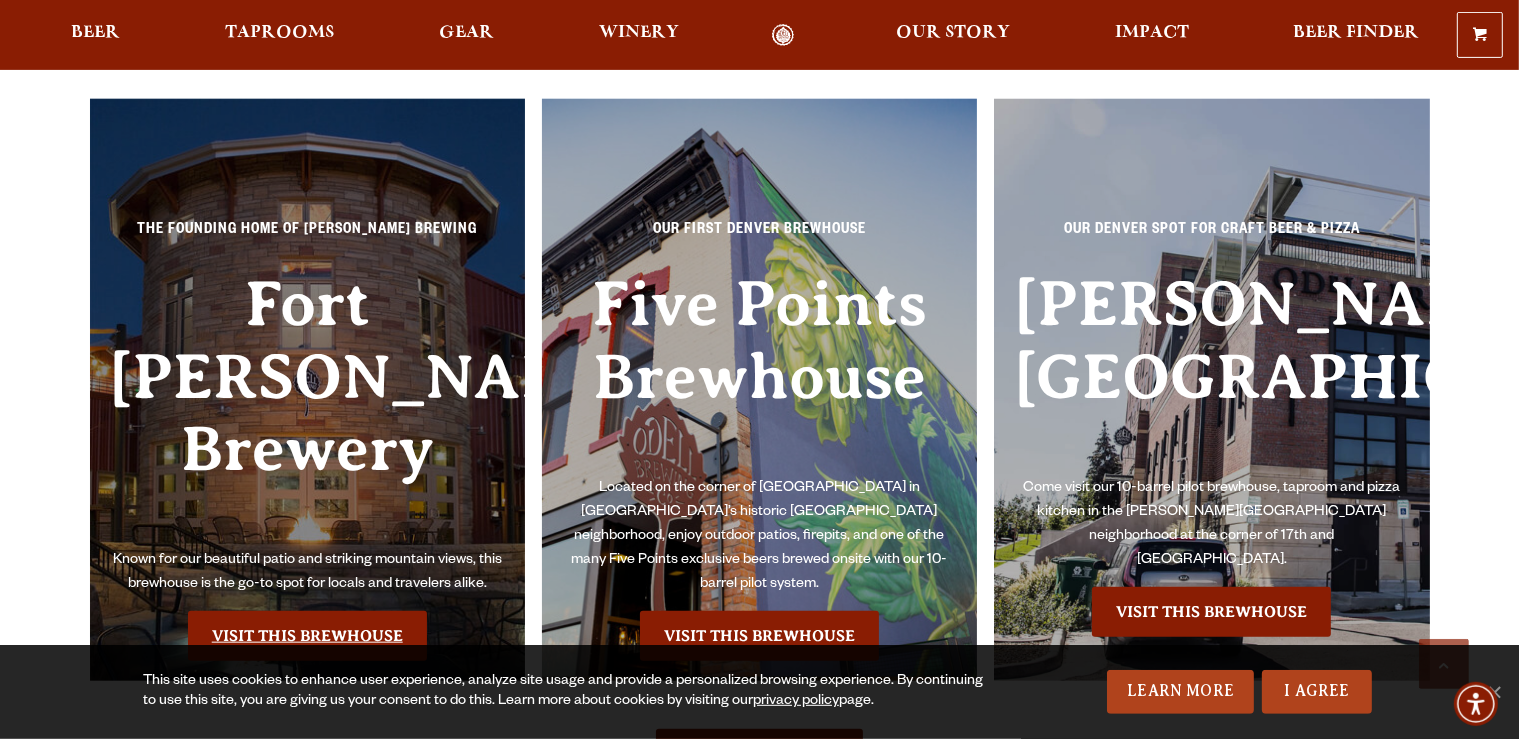 click on "Visit this Brewhouse" at bounding box center (307, 636) 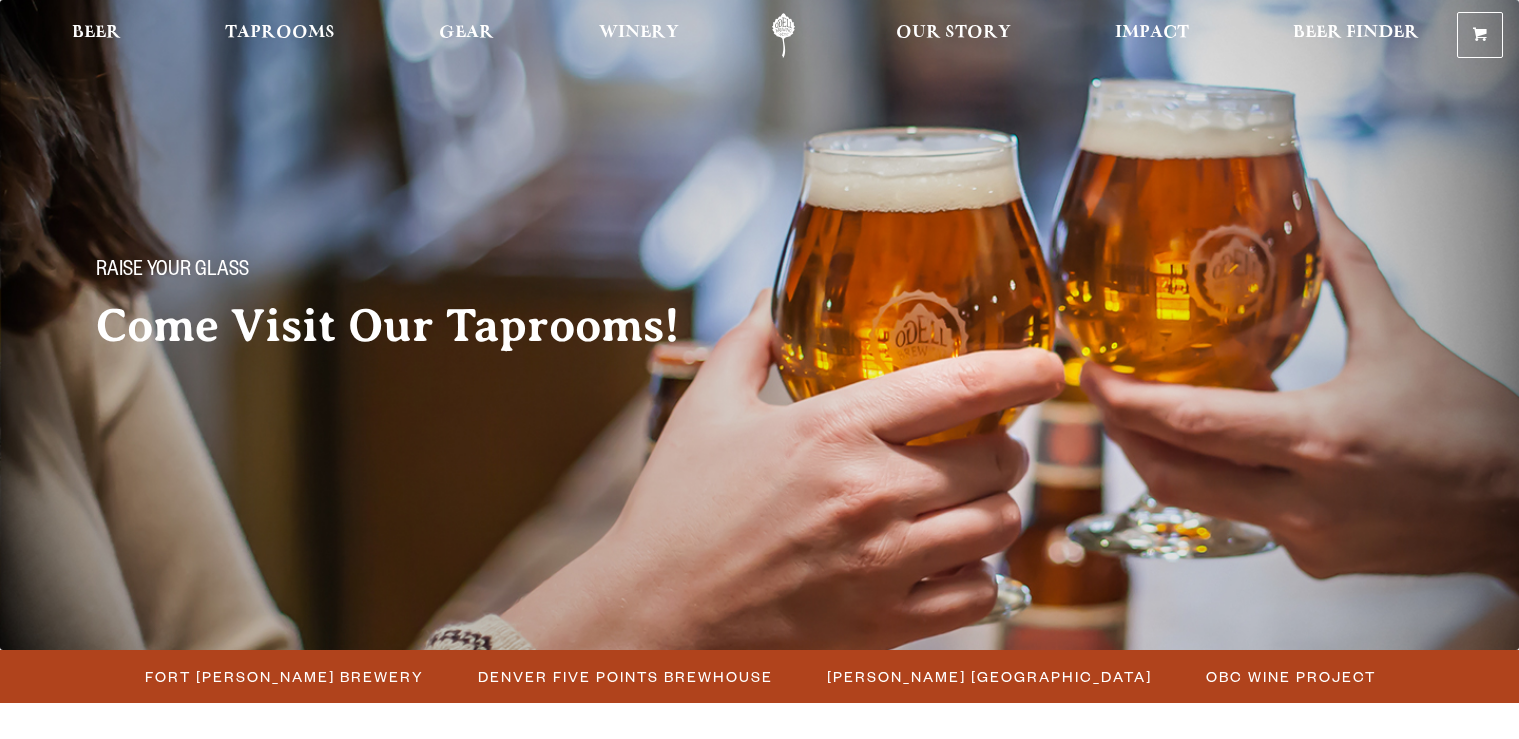 scroll, scrollTop: 0, scrollLeft: 0, axis: both 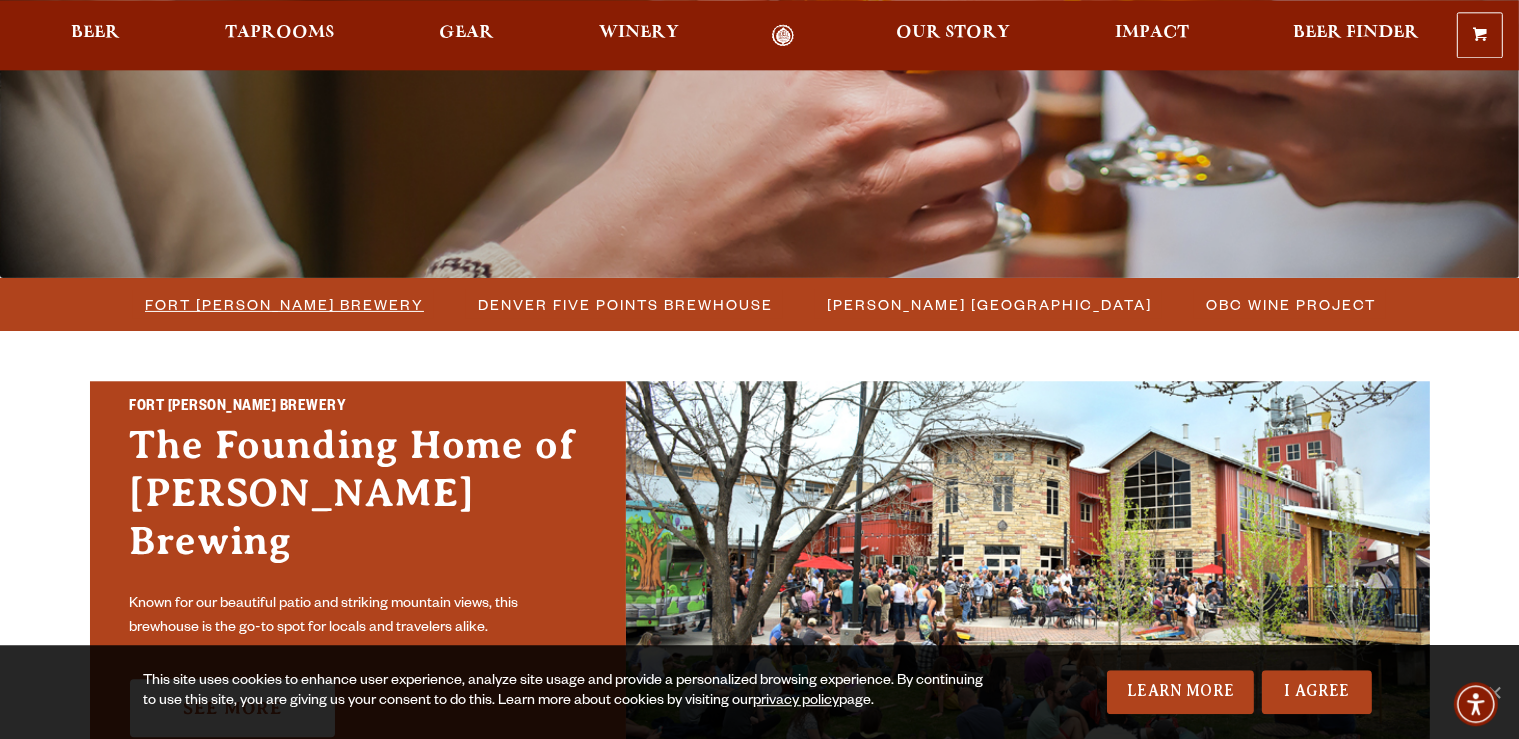 click on "Fort [PERSON_NAME] Brewery" at bounding box center (284, 304) 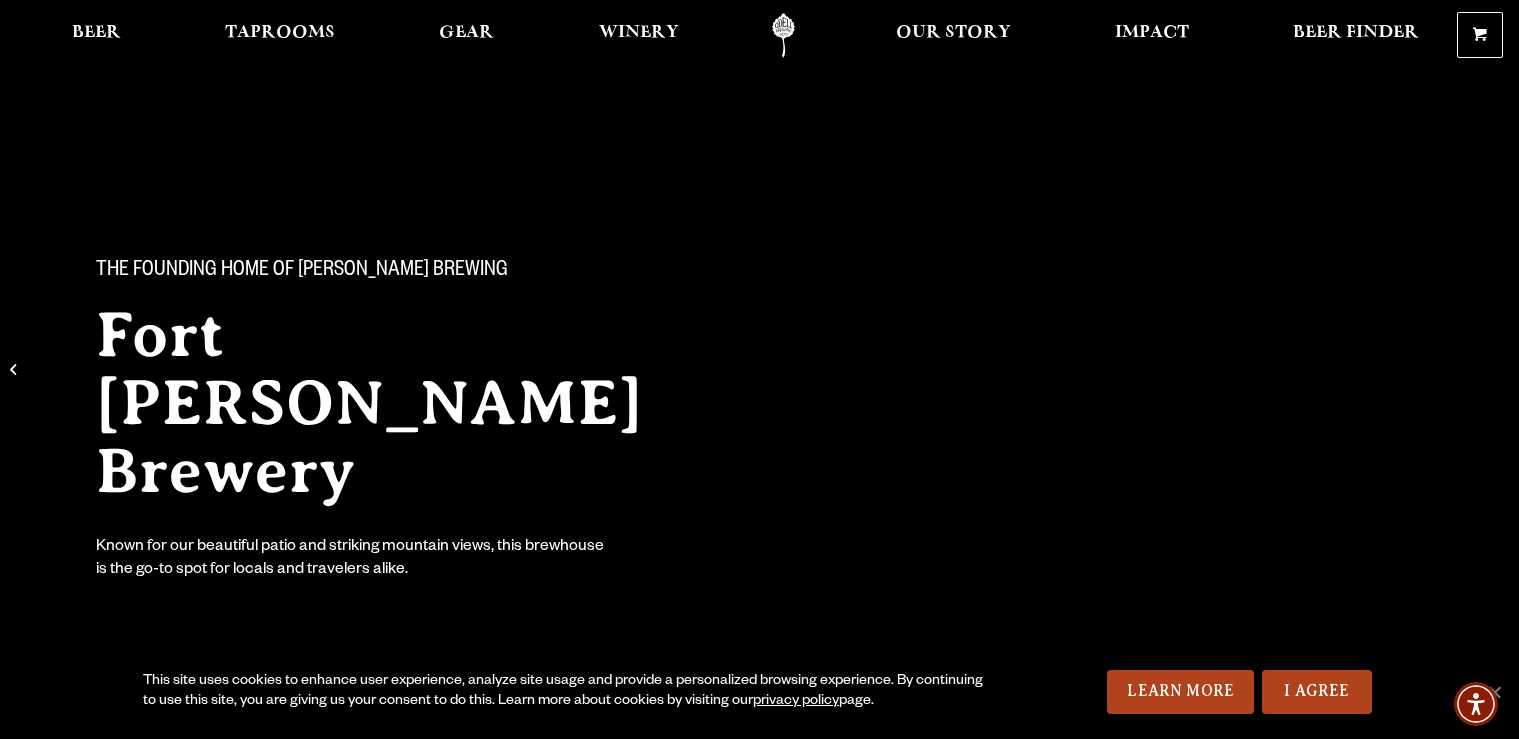 scroll, scrollTop: 0, scrollLeft: 0, axis: both 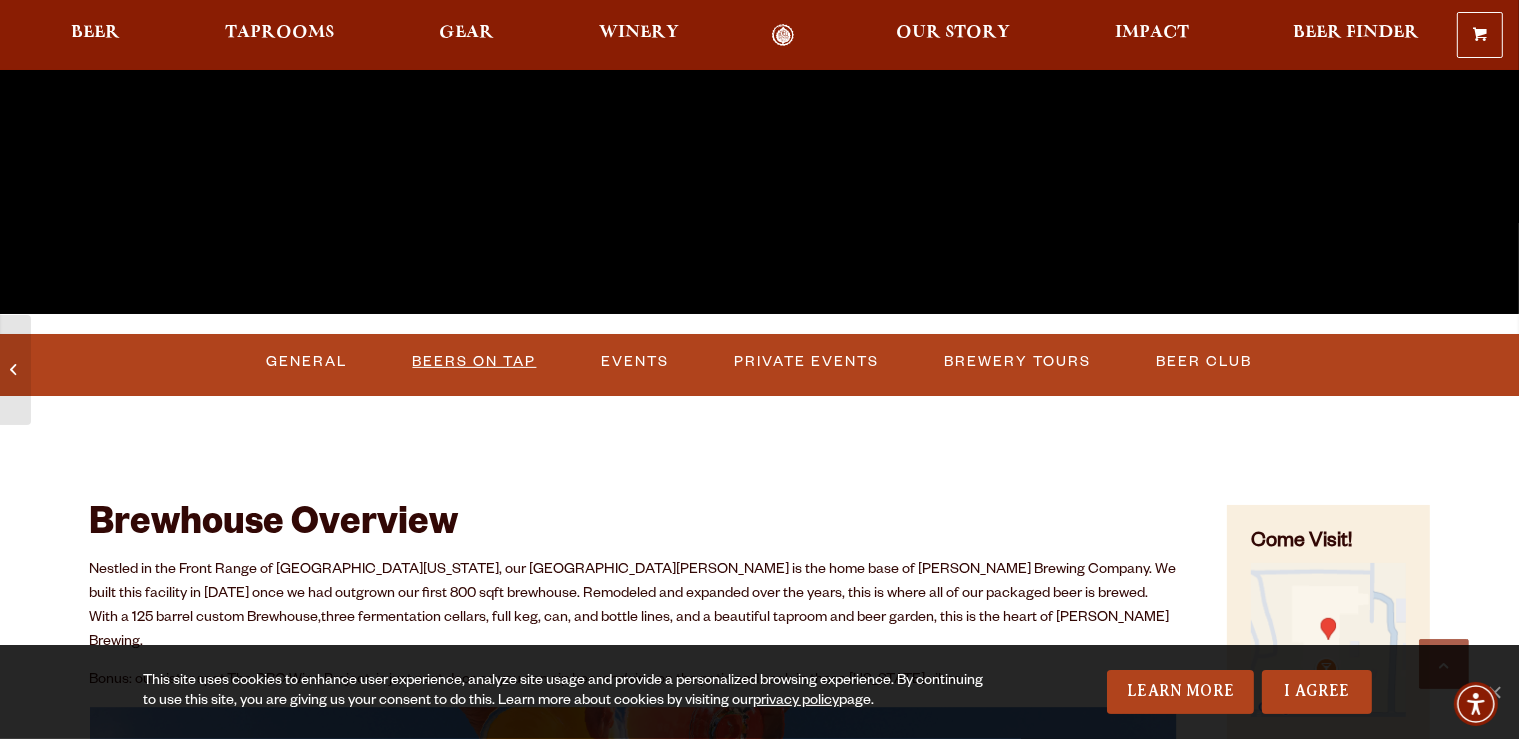 click on "Beers on Tap" at bounding box center [475, 362] 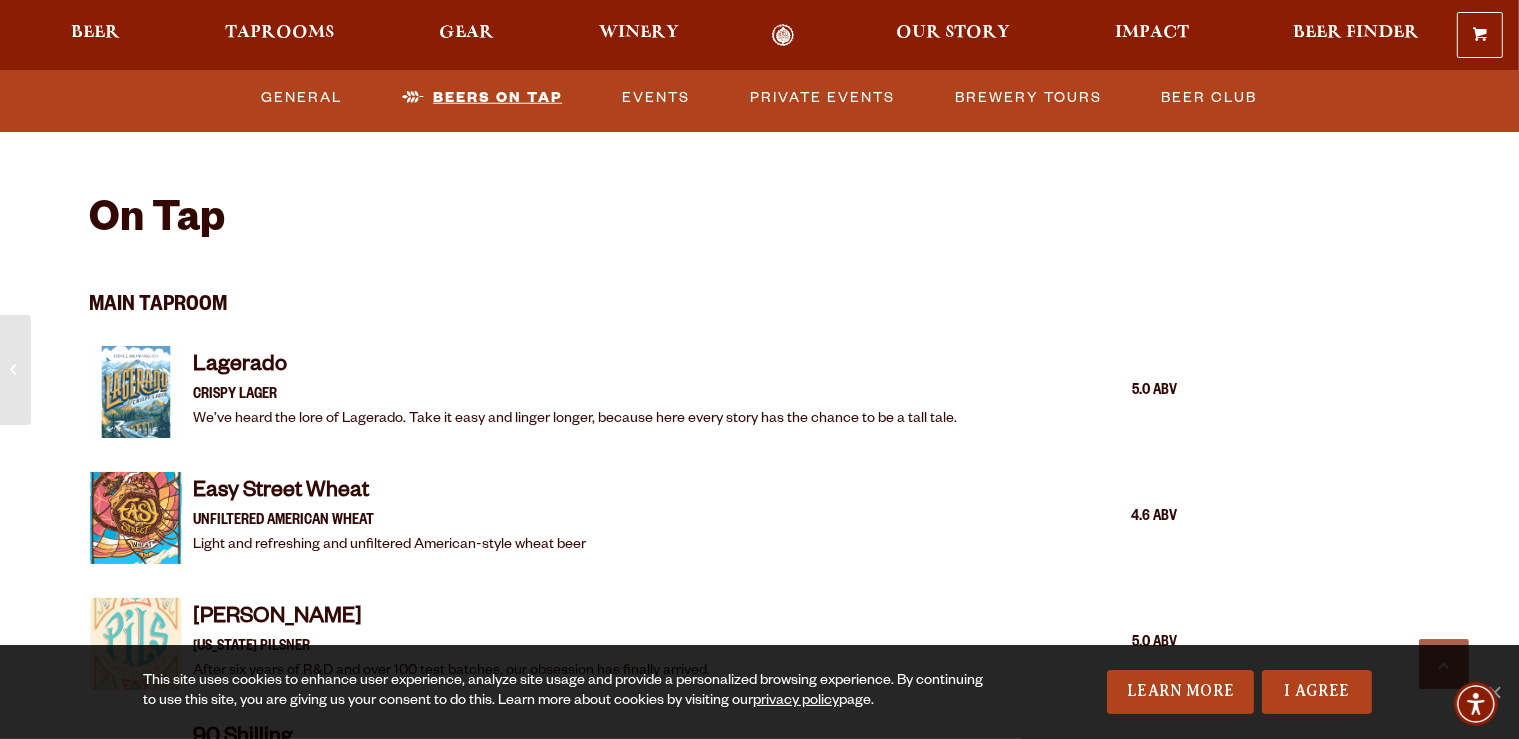 scroll, scrollTop: 1940, scrollLeft: 0, axis: vertical 